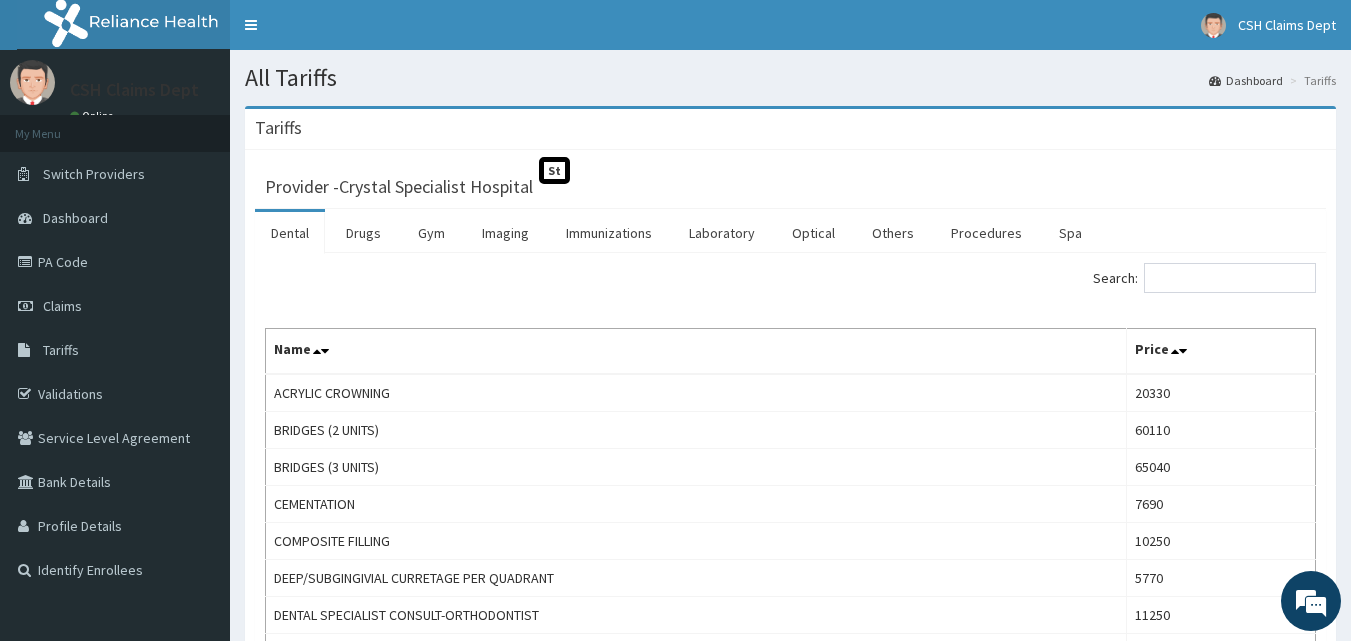 scroll, scrollTop: 0, scrollLeft: 0, axis: both 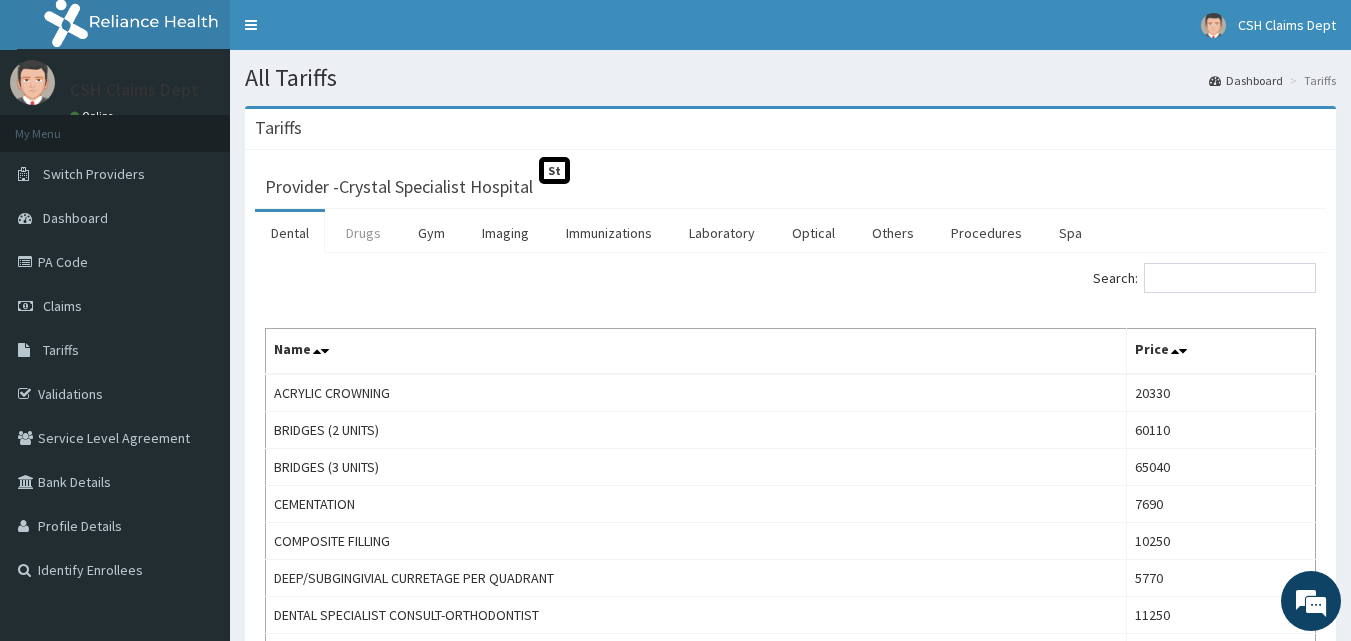 click on "Drugs" at bounding box center [363, 233] 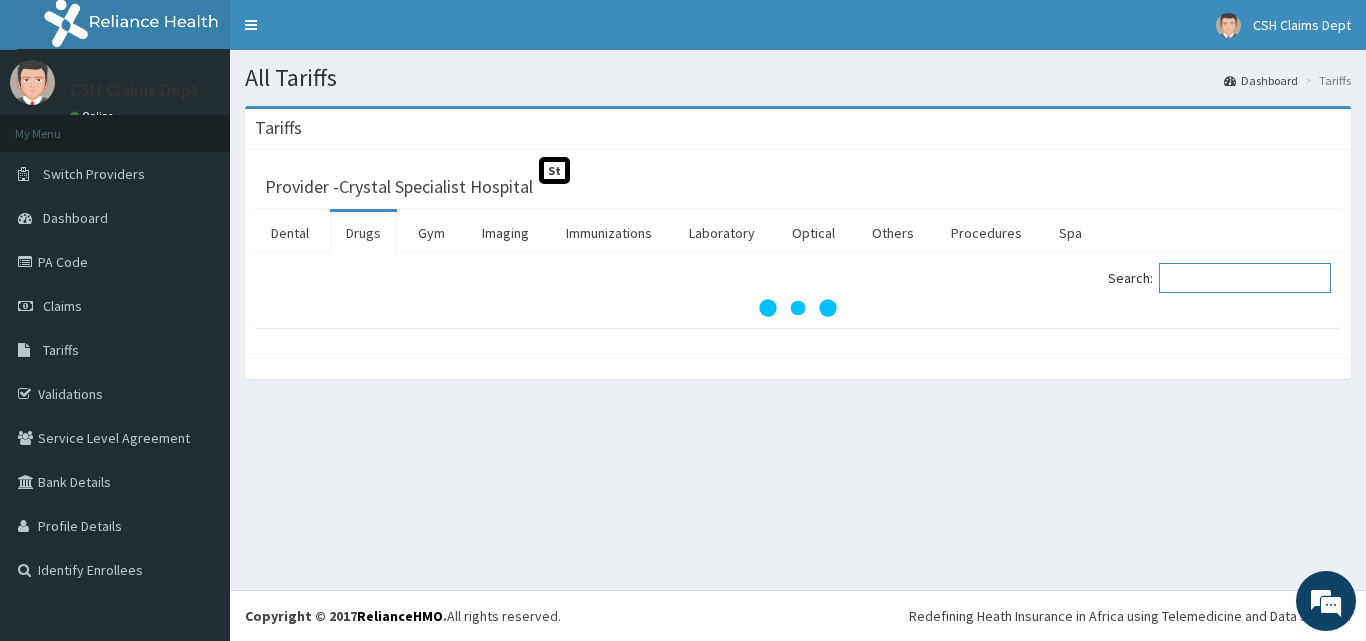 click on "Search:" at bounding box center (1245, 278) 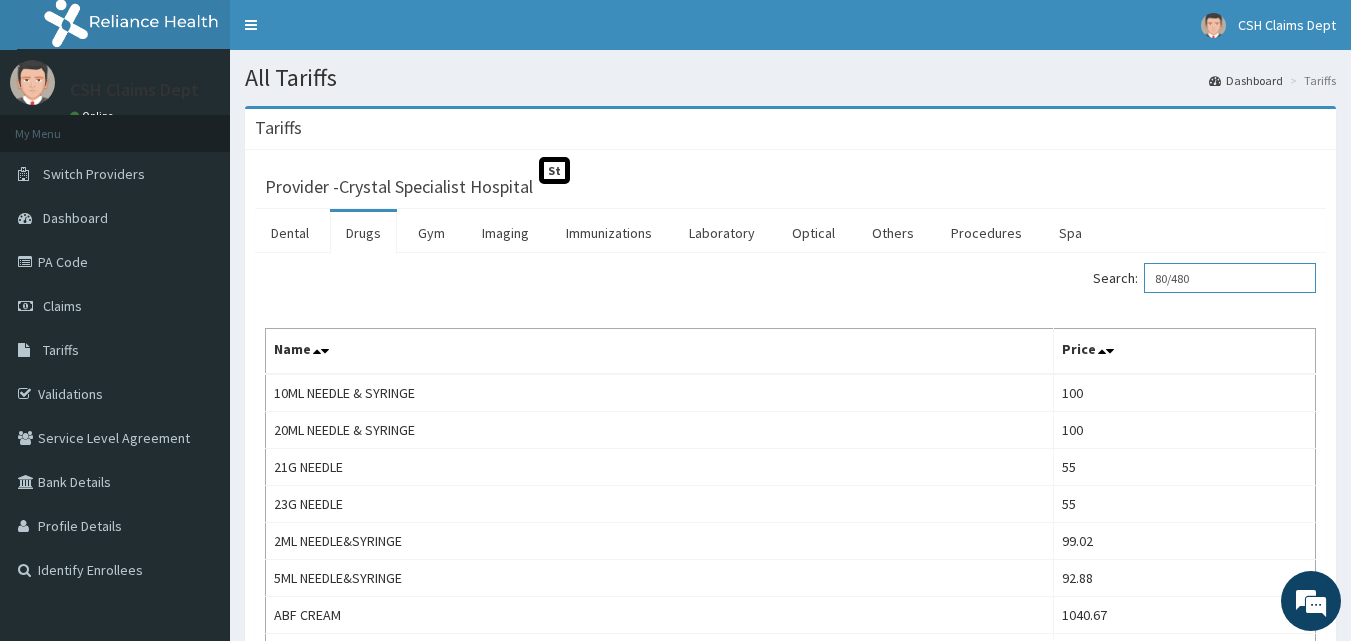 scroll, scrollTop: 0, scrollLeft: 0, axis: both 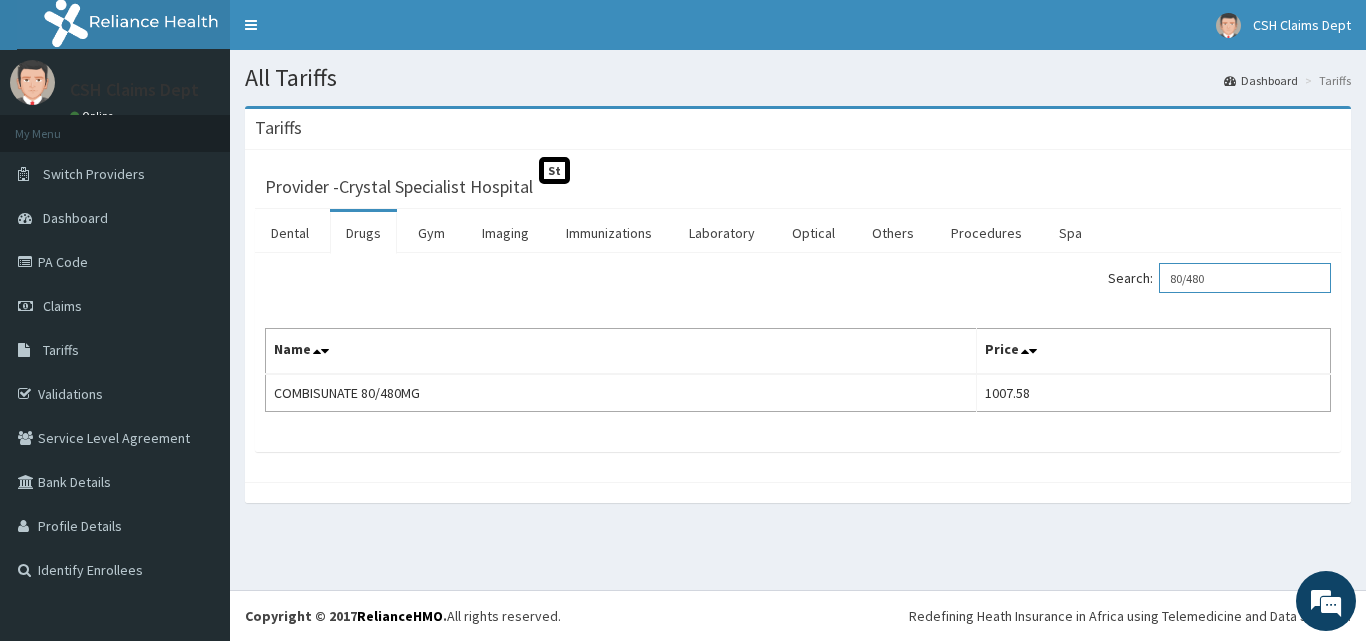 click on "80/480" at bounding box center (1245, 278) 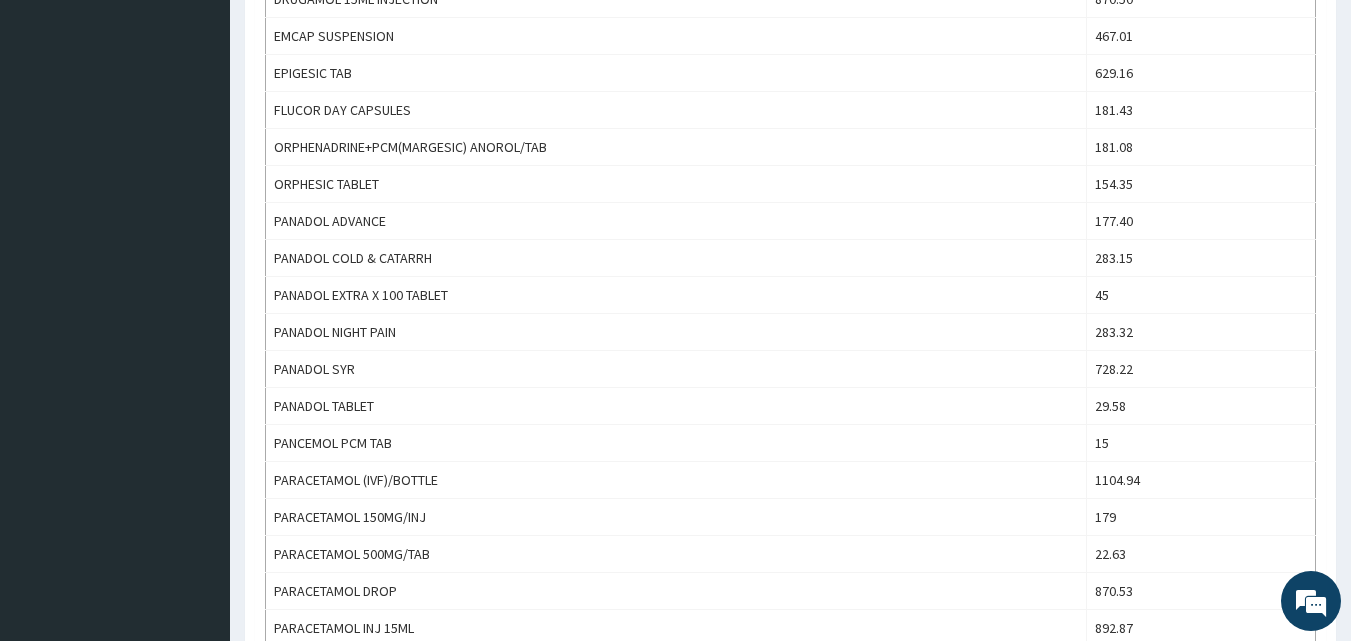 scroll, scrollTop: 1208, scrollLeft: 0, axis: vertical 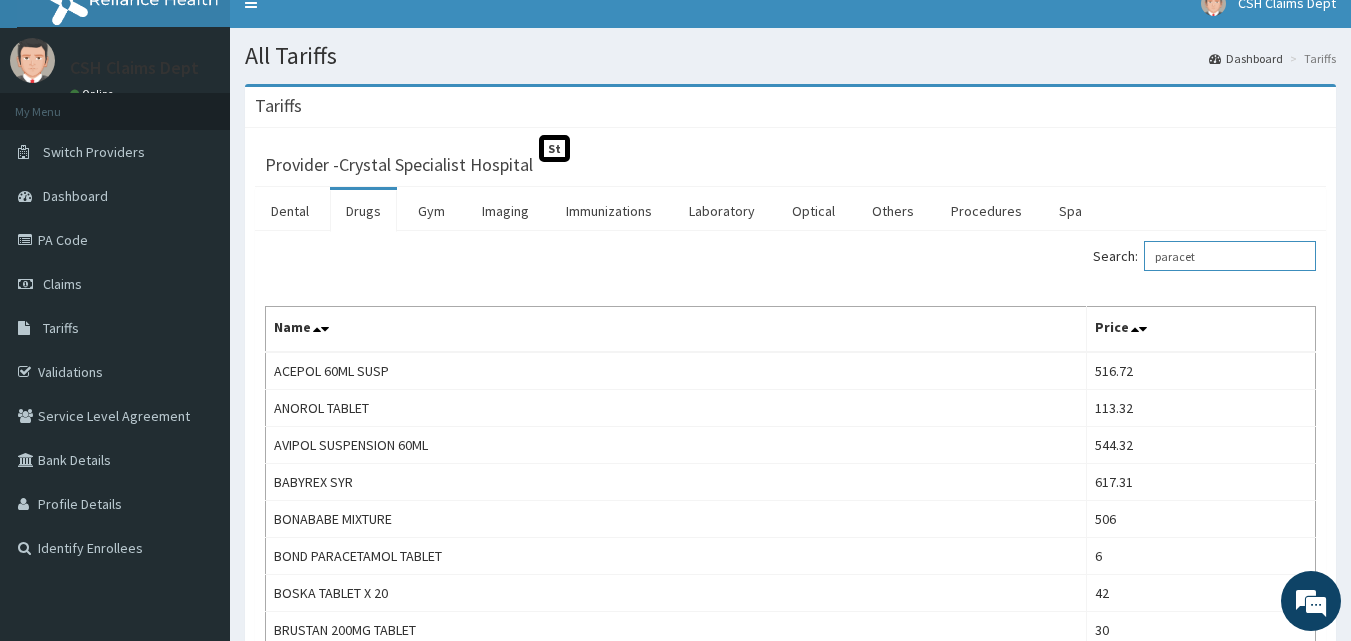 click on "paracet" at bounding box center (1230, 256) 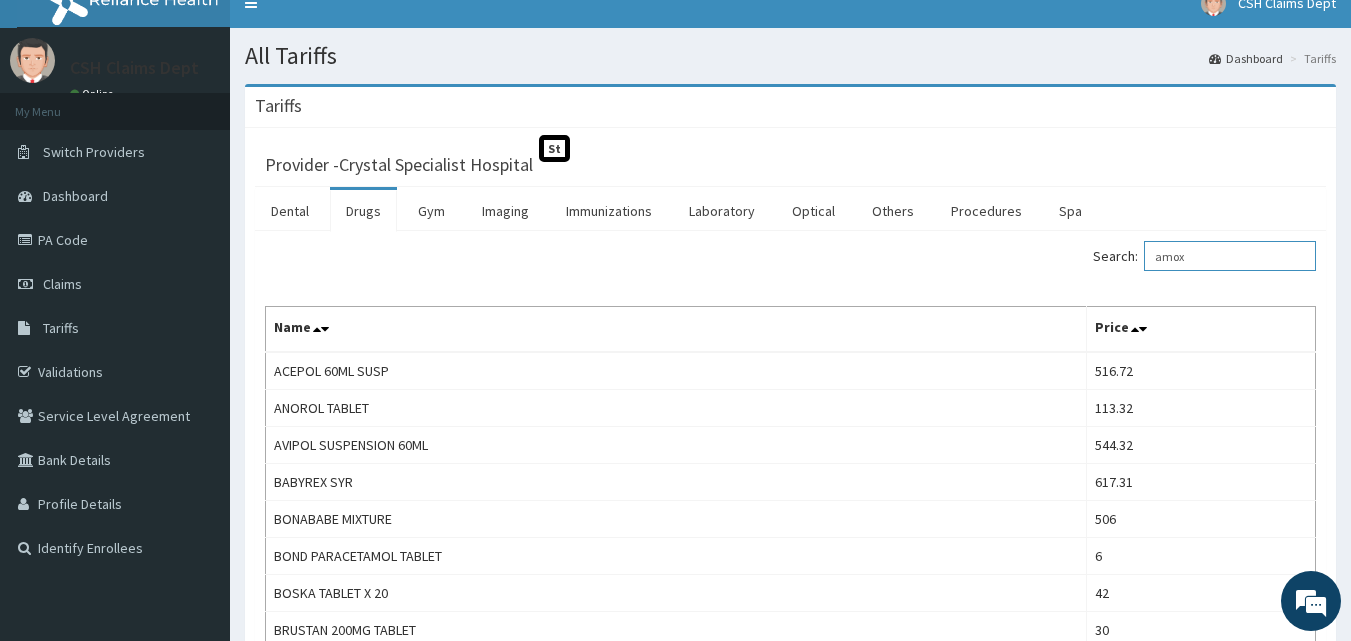 scroll, scrollTop: 0, scrollLeft: 0, axis: both 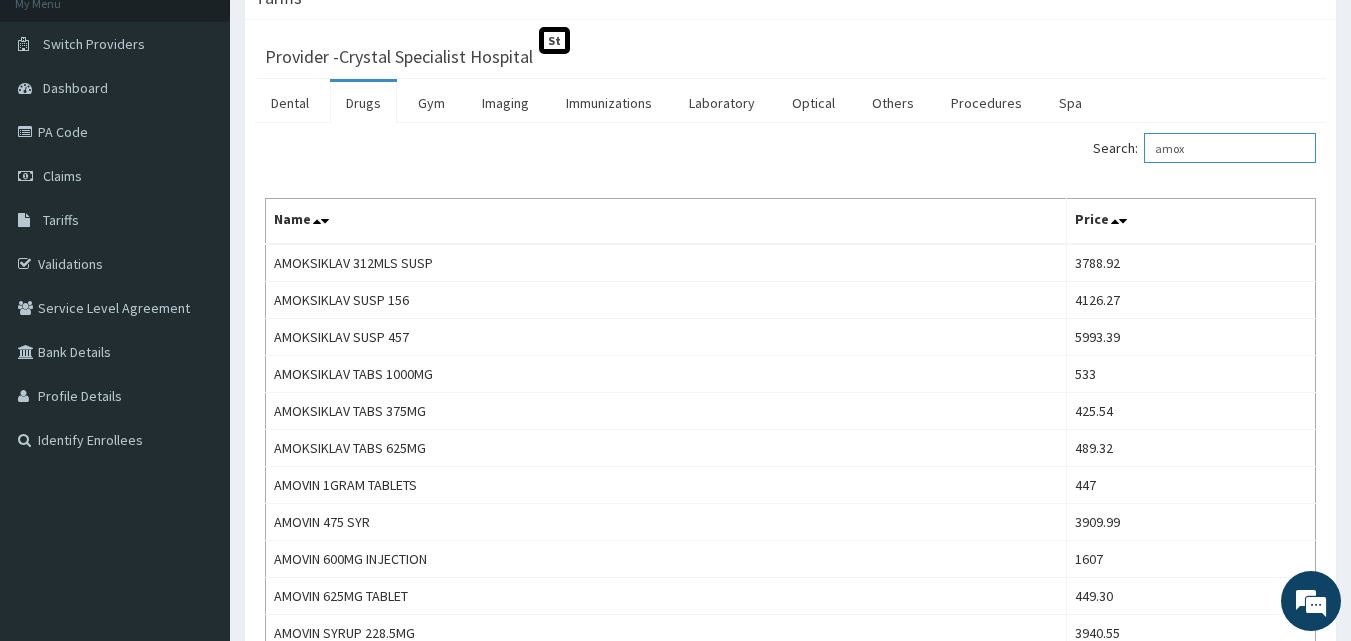 click on "amox" at bounding box center (1230, 148) 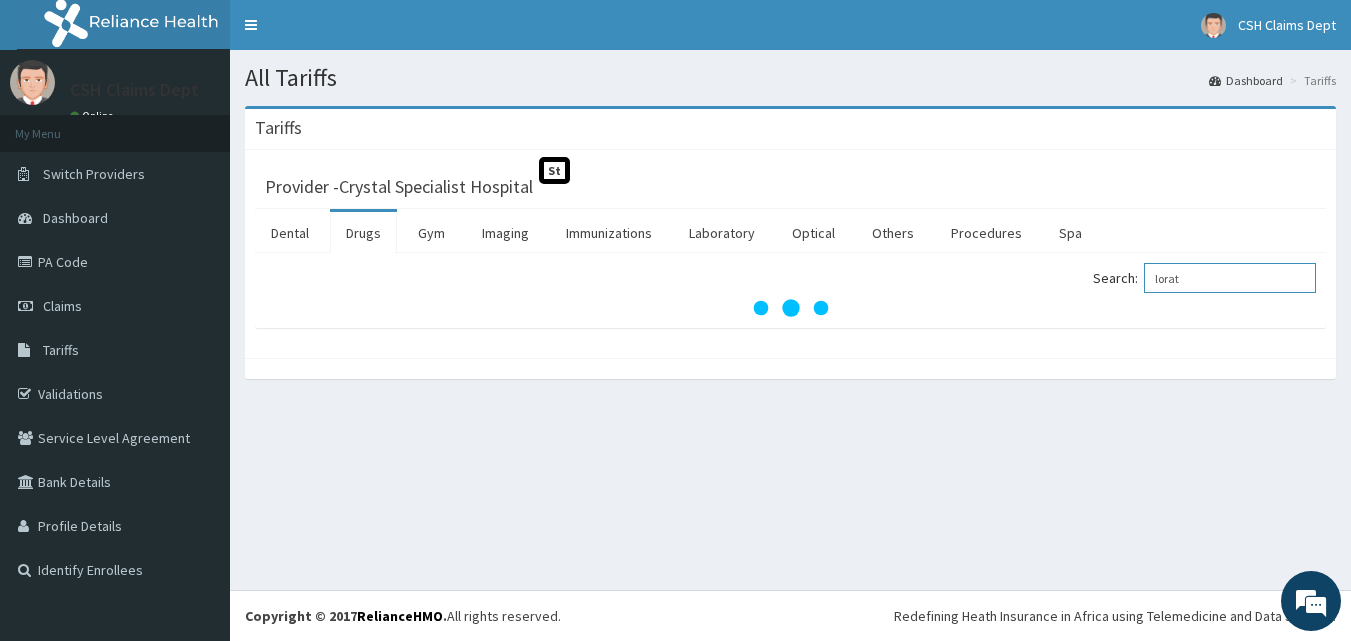scroll, scrollTop: 0, scrollLeft: 0, axis: both 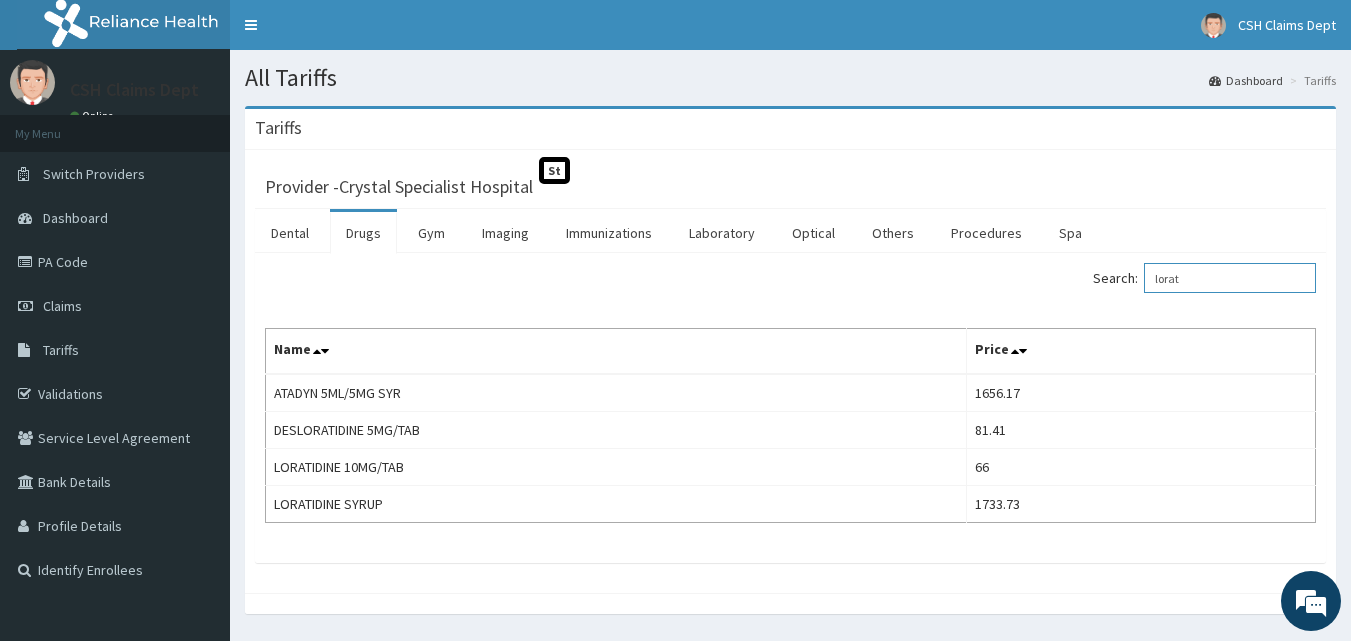 click on "lorat" at bounding box center [1230, 278] 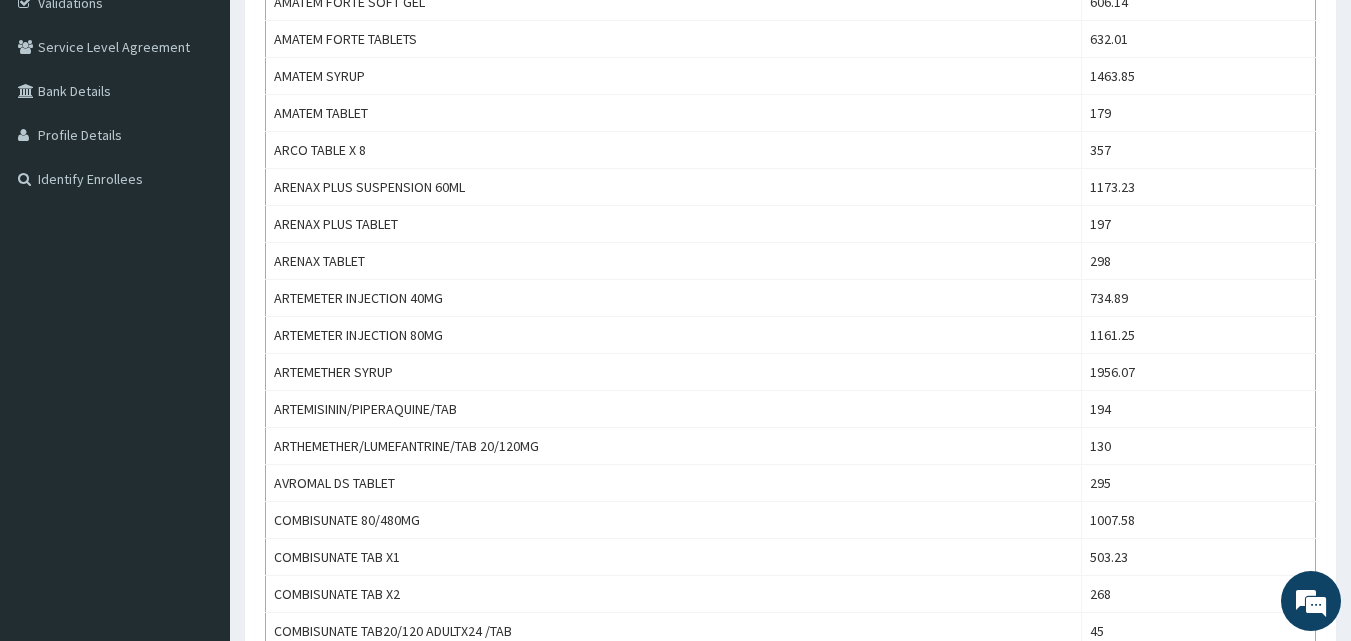scroll, scrollTop: 415, scrollLeft: 0, axis: vertical 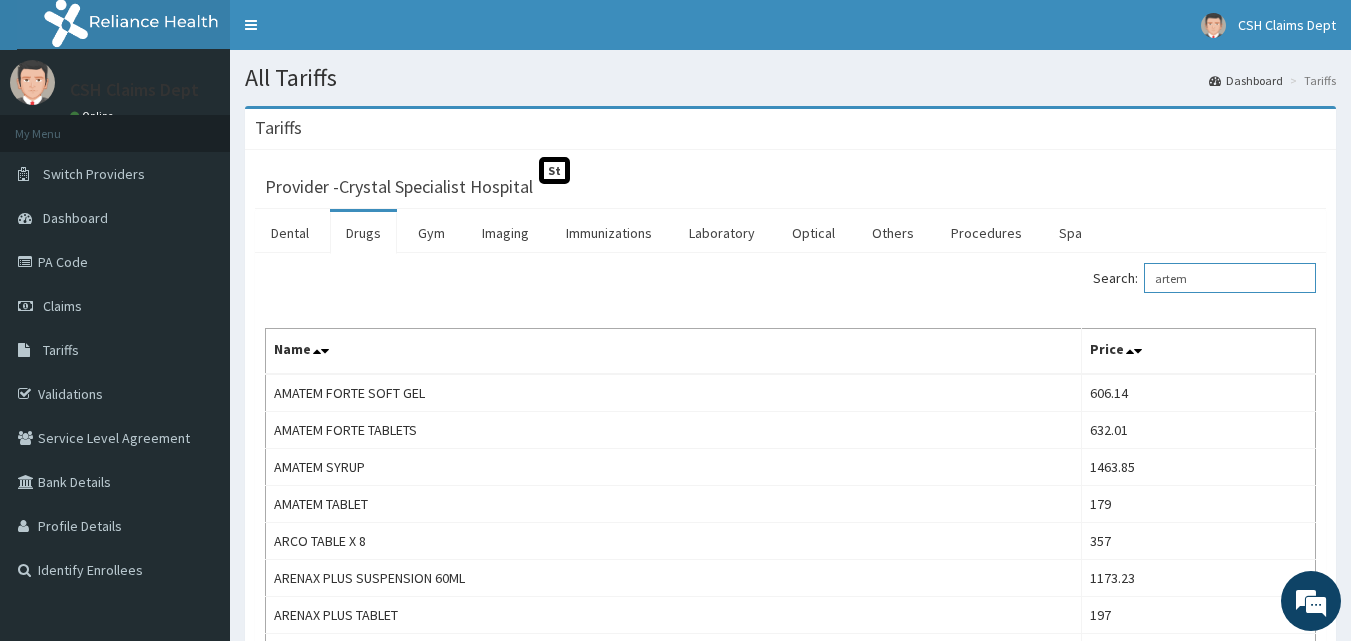 click on "artem" at bounding box center (1230, 278) 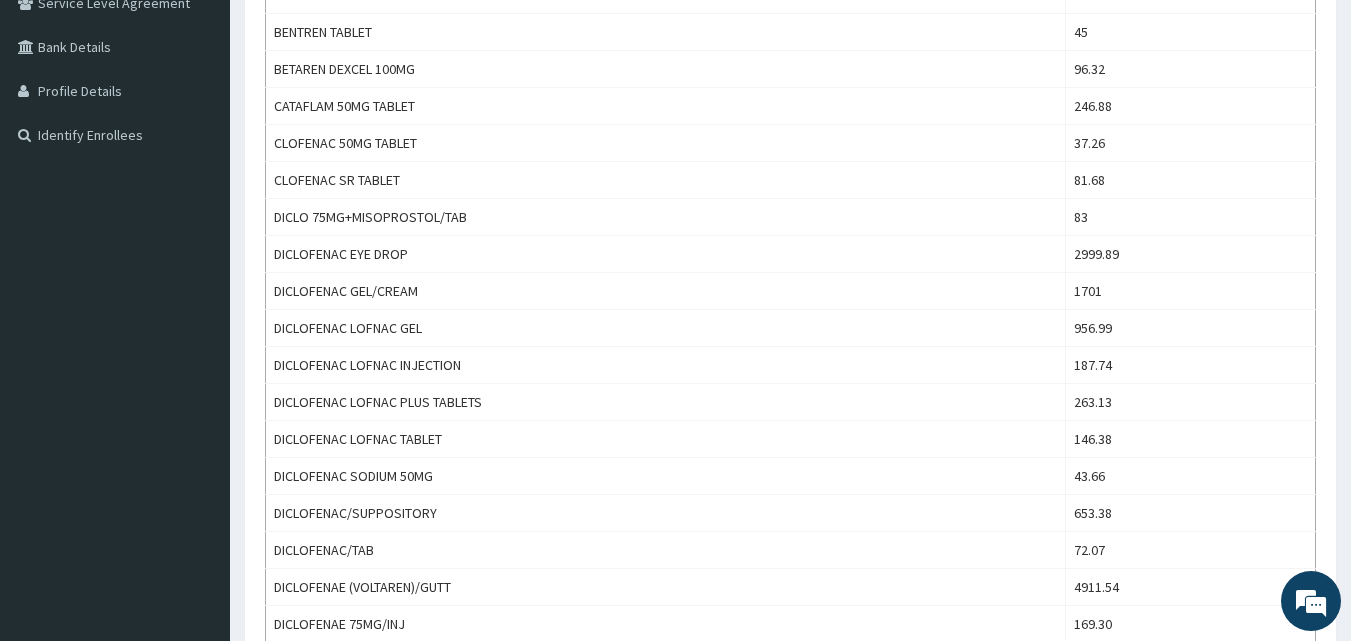 scroll, scrollTop: 467, scrollLeft: 0, axis: vertical 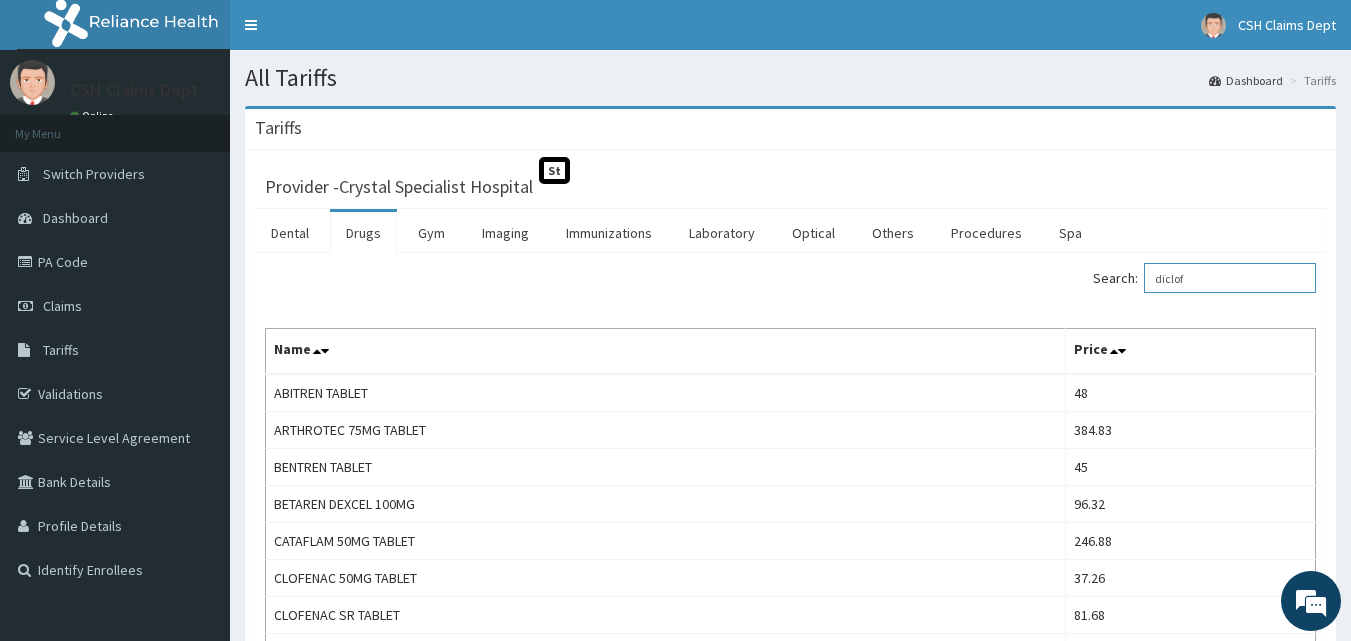 click on "diclof" at bounding box center [1230, 278] 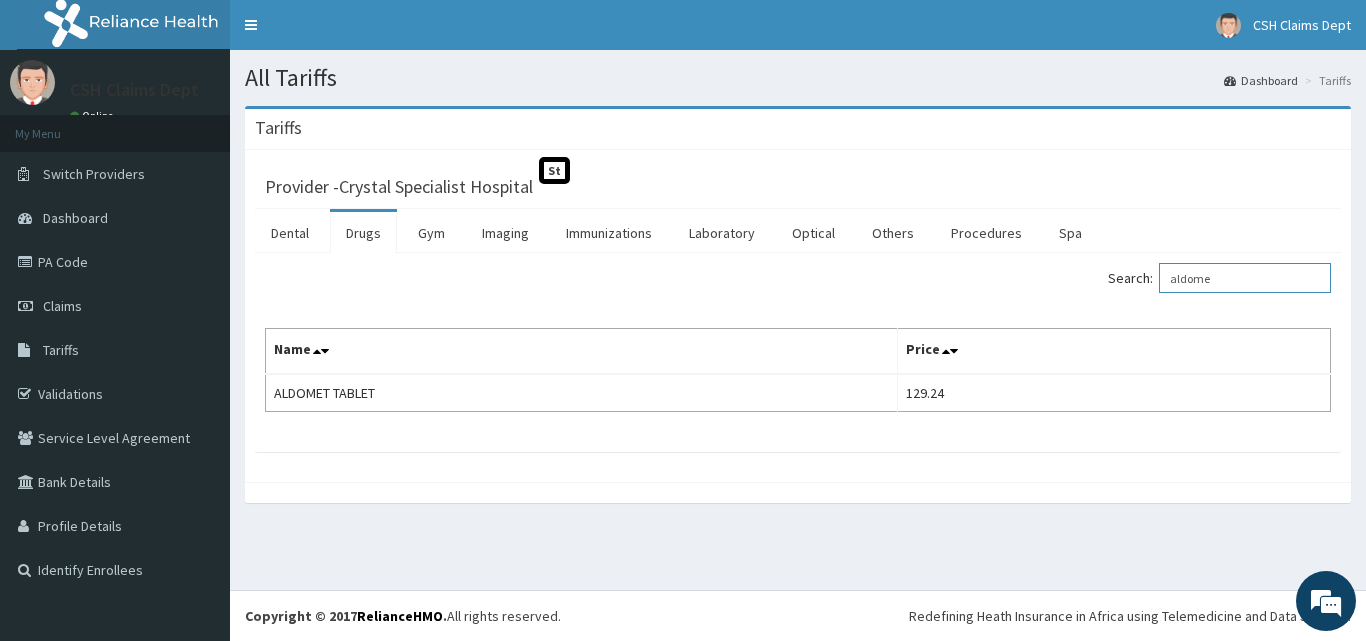 click on "aldome" at bounding box center (1245, 278) 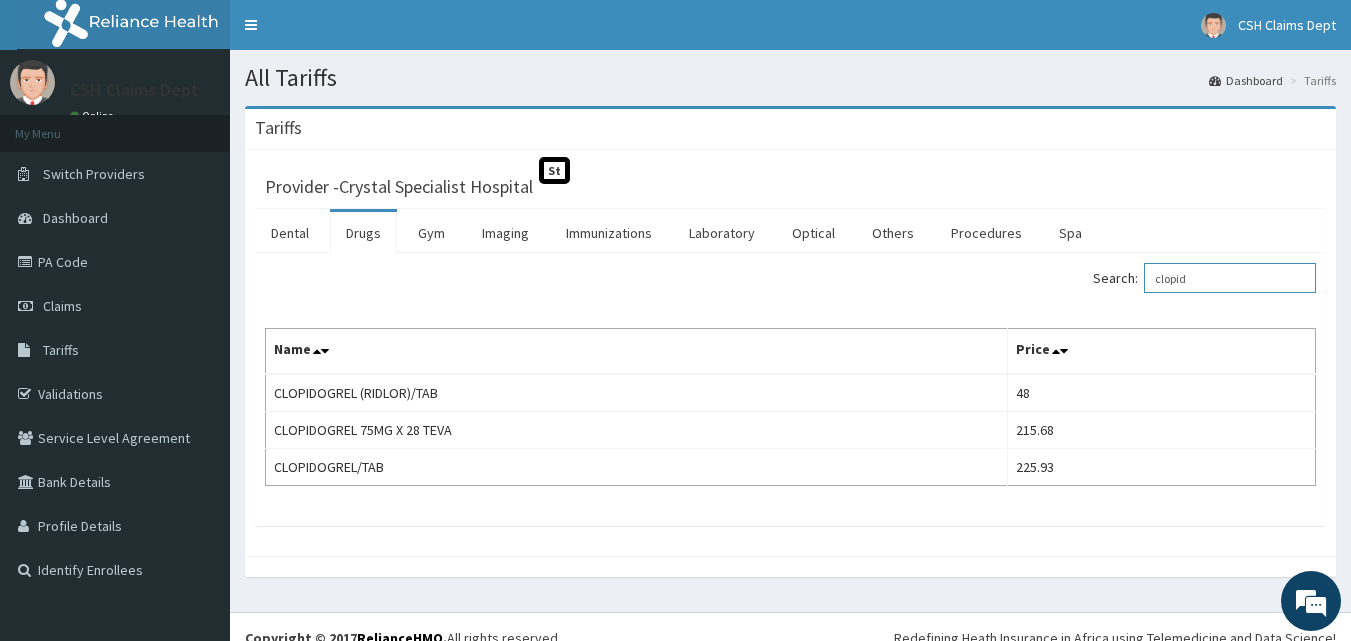 type on "clopid" 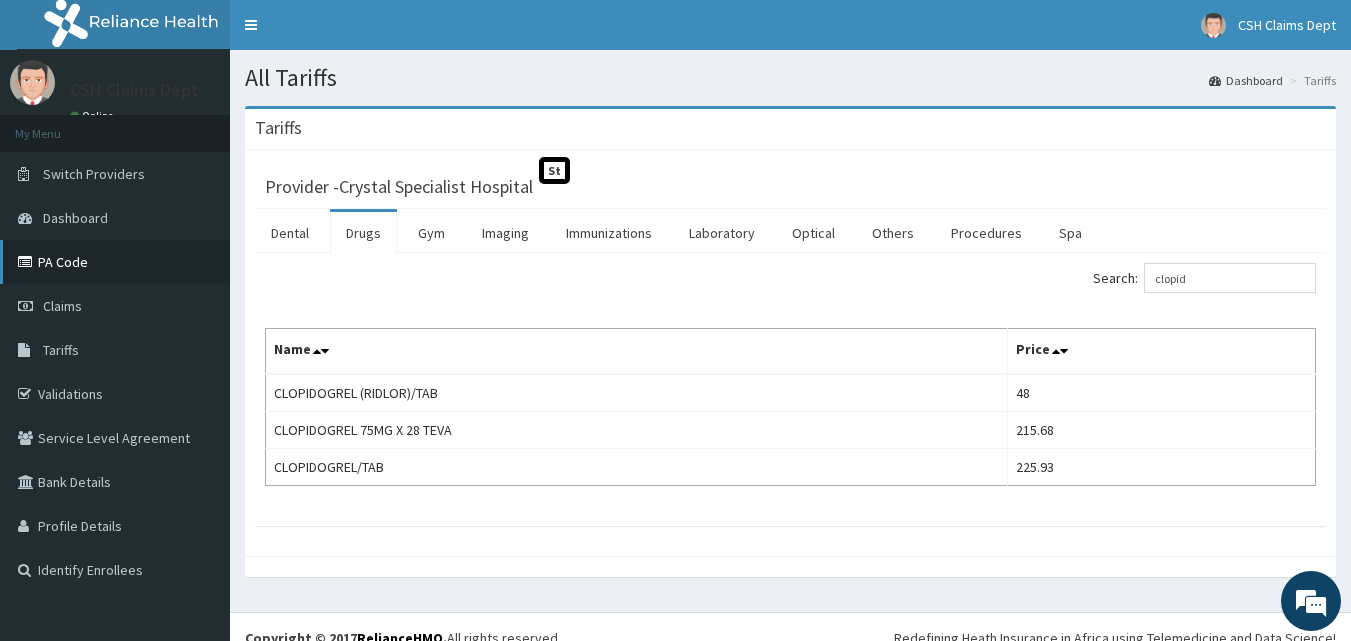 click on "PA Code" at bounding box center [115, 262] 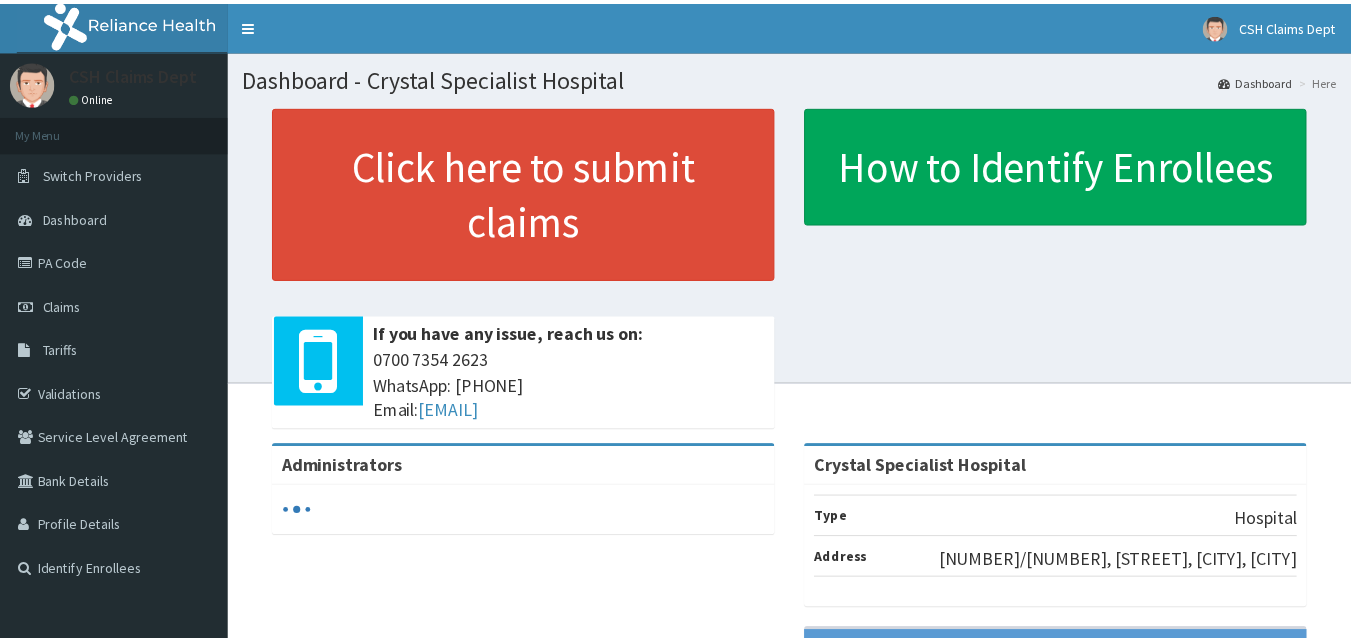 scroll, scrollTop: 0, scrollLeft: 0, axis: both 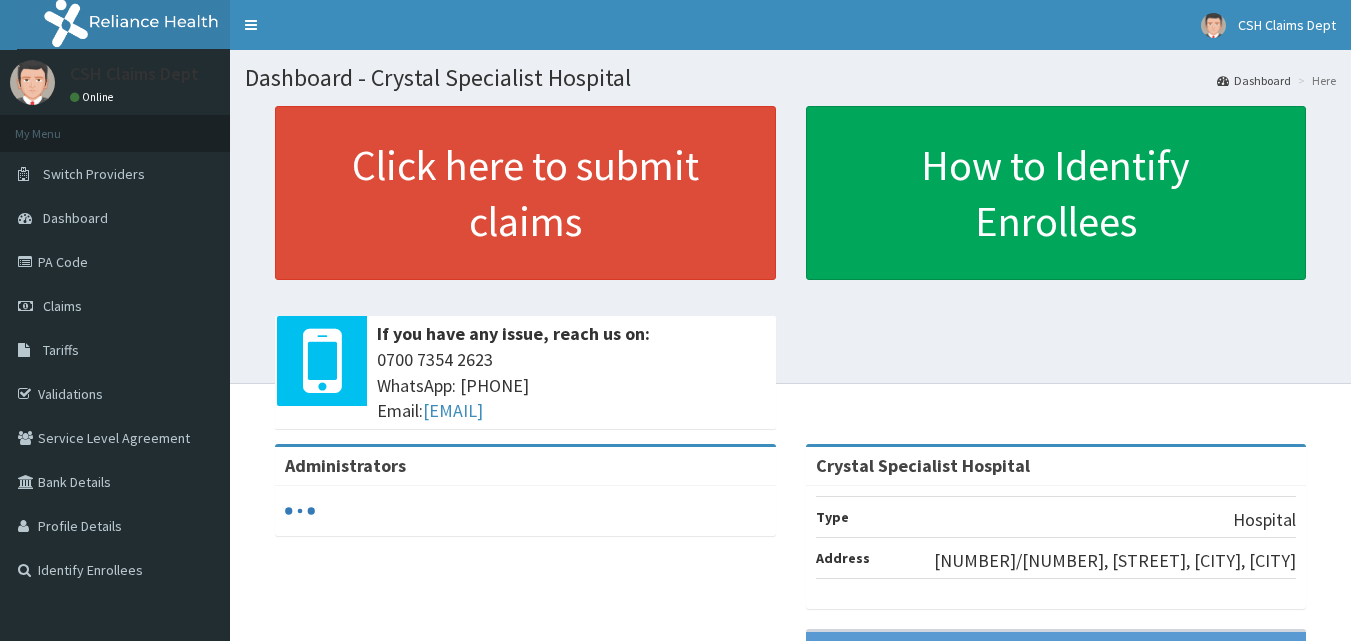 click on "PA Code" at bounding box center [115, 262] 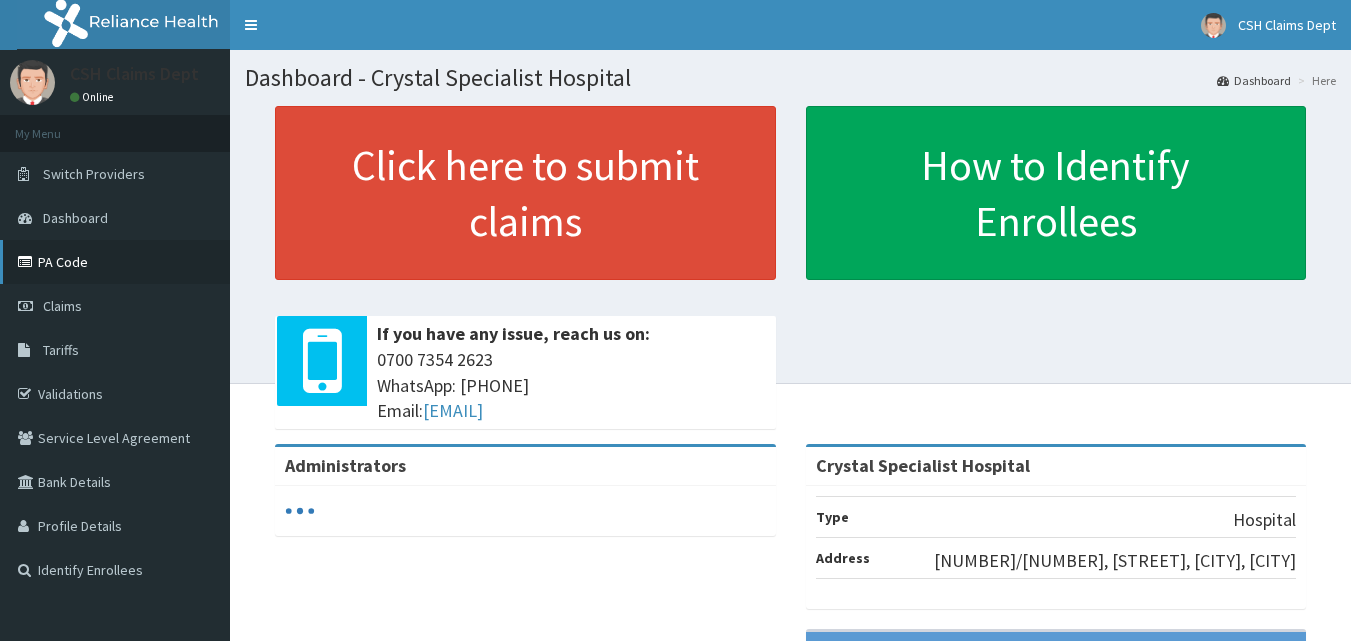 scroll, scrollTop: 0, scrollLeft: 0, axis: both 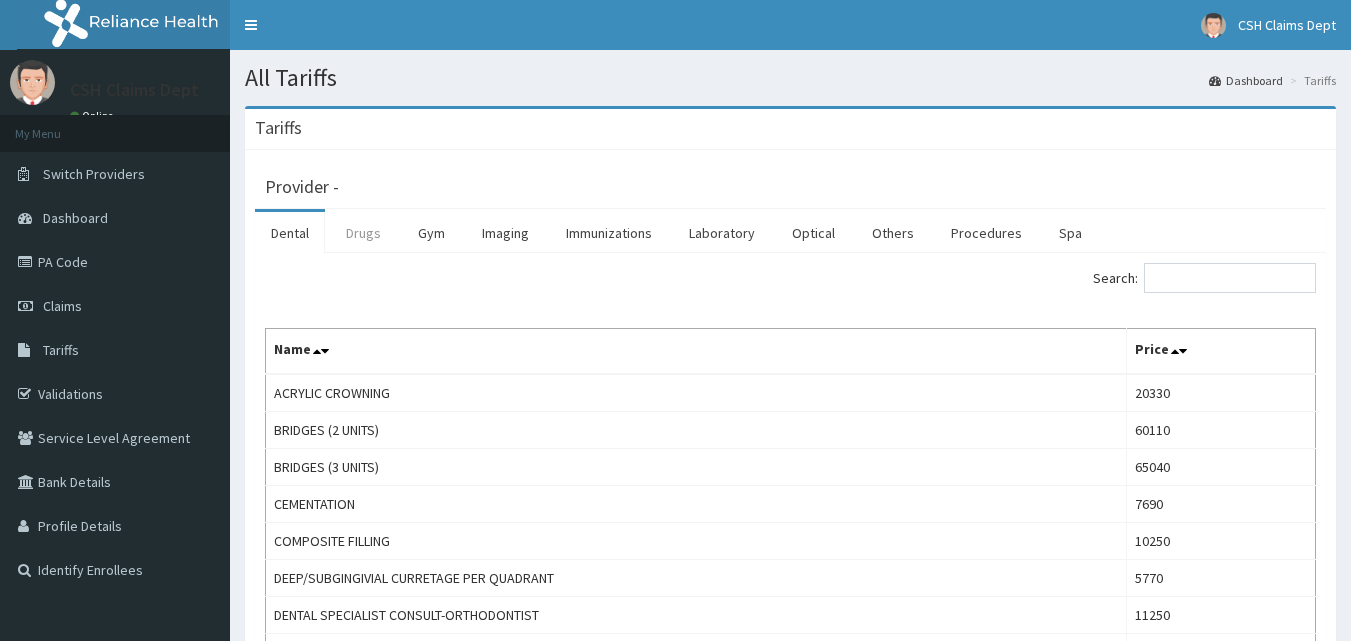 click on "Drugs" at bounding box center [363, 233] 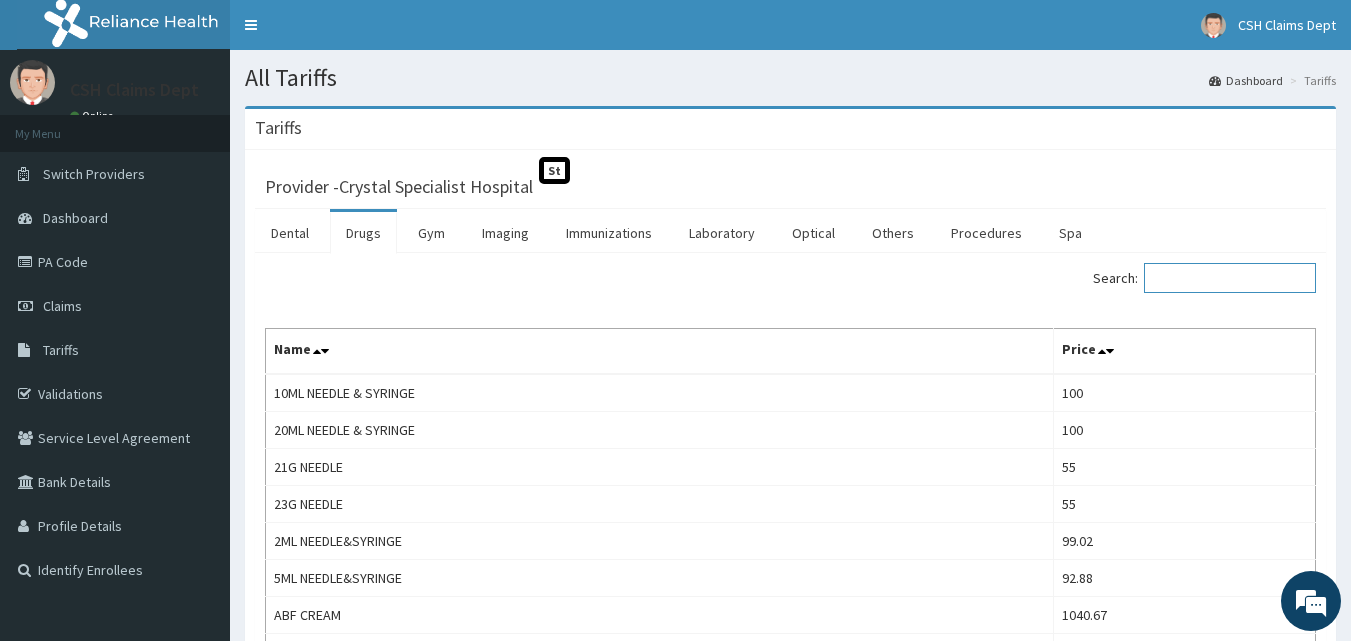 click on "Search:" at bounding box center (1230, 278) 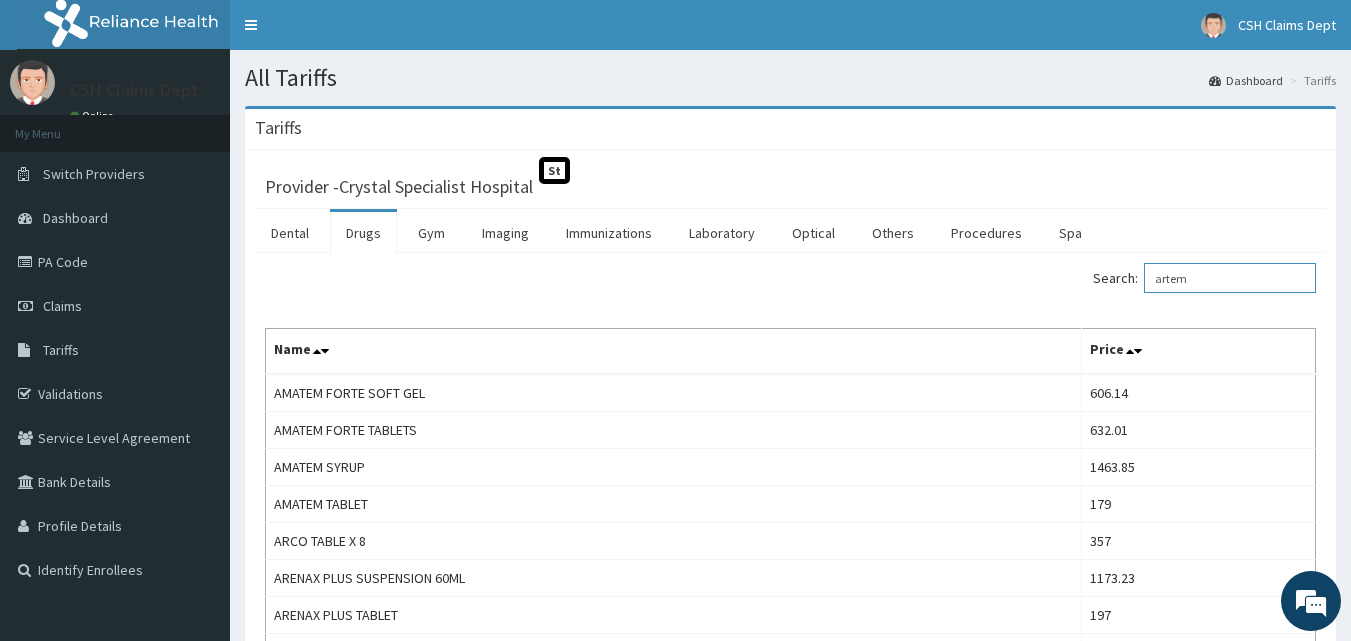 scroll, scrollTop: 0, scrollLeft: 0, axis: both 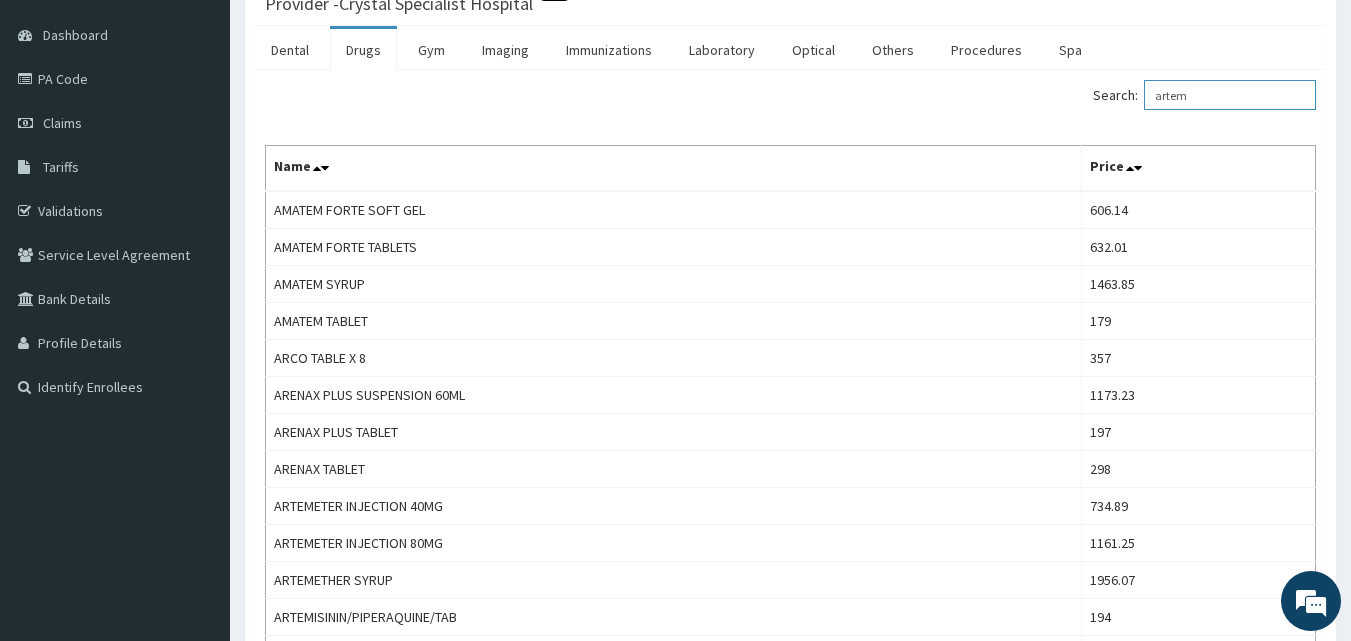 click on "artem" at bounding box center (1230, 95) 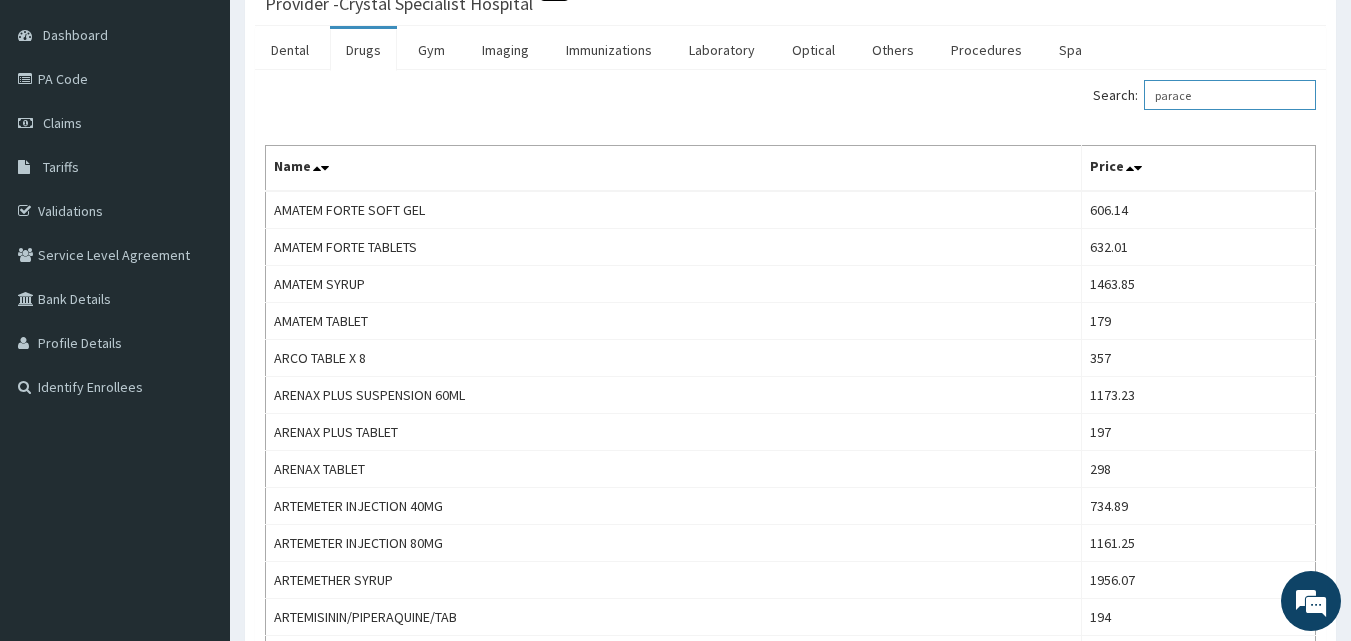 scroll, scrollTop: 0, scrollLeft: 0, axis: both 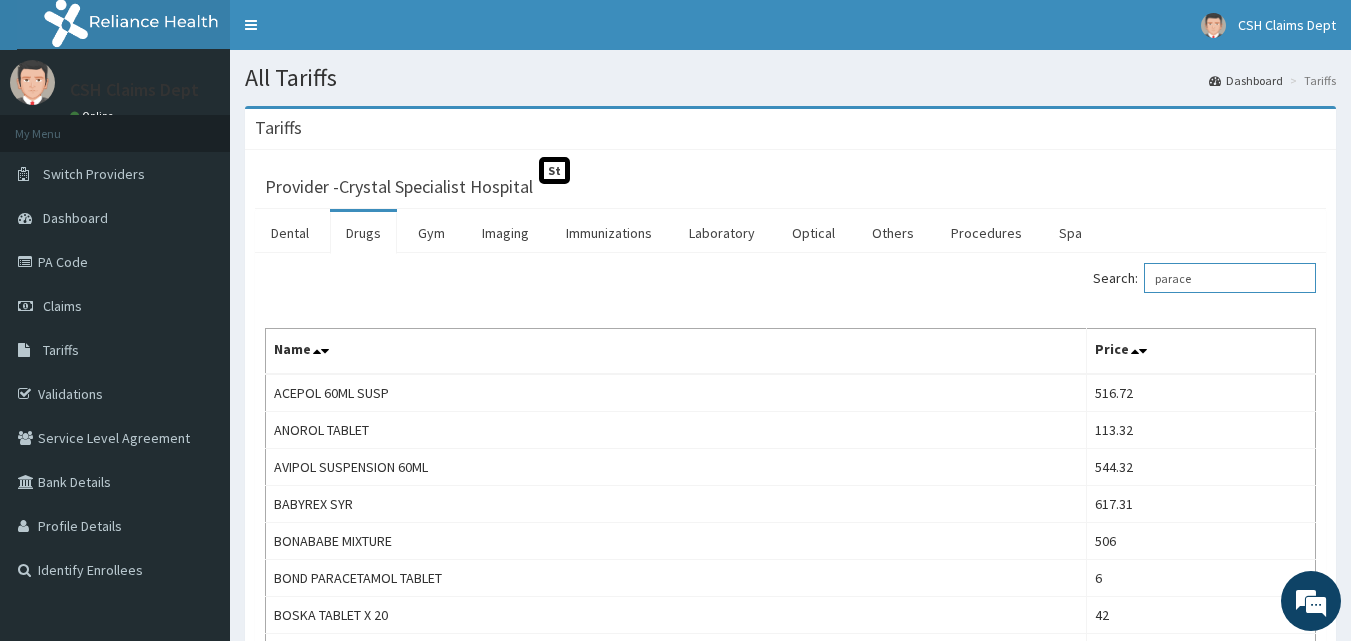 click on "parace" at bounding box center (1230, 278) 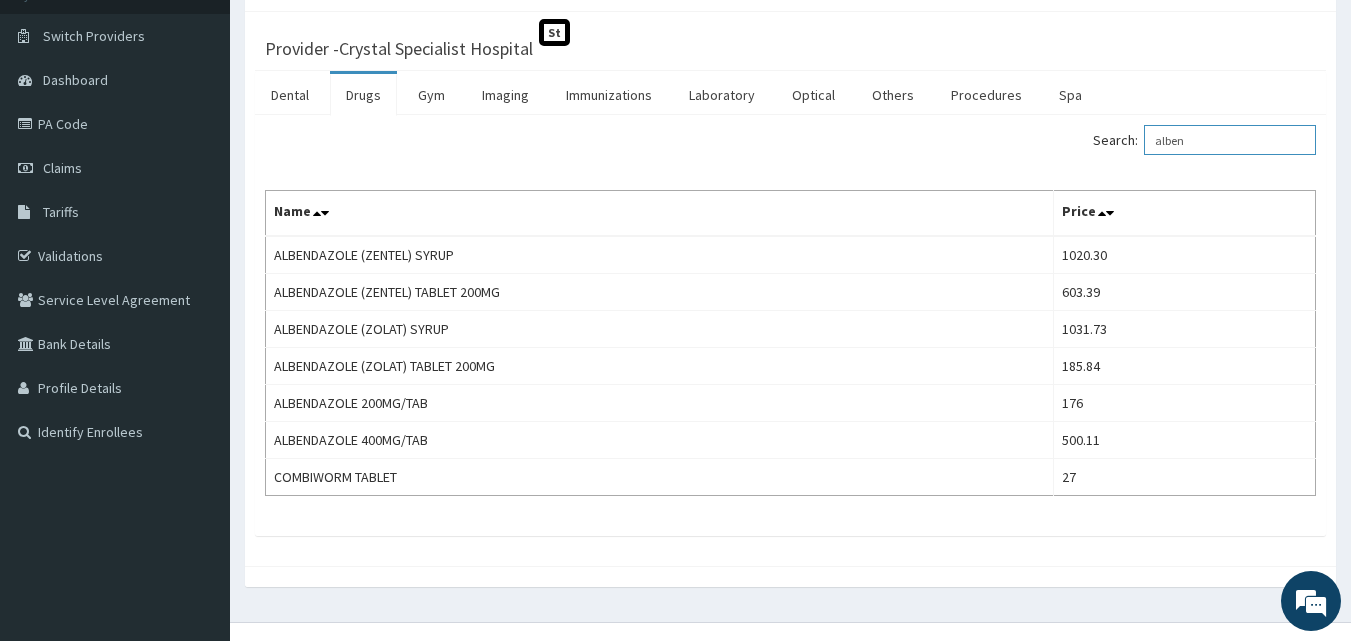 scroll, scrollTop: 137, scrollLeft: 0, axis: vertical 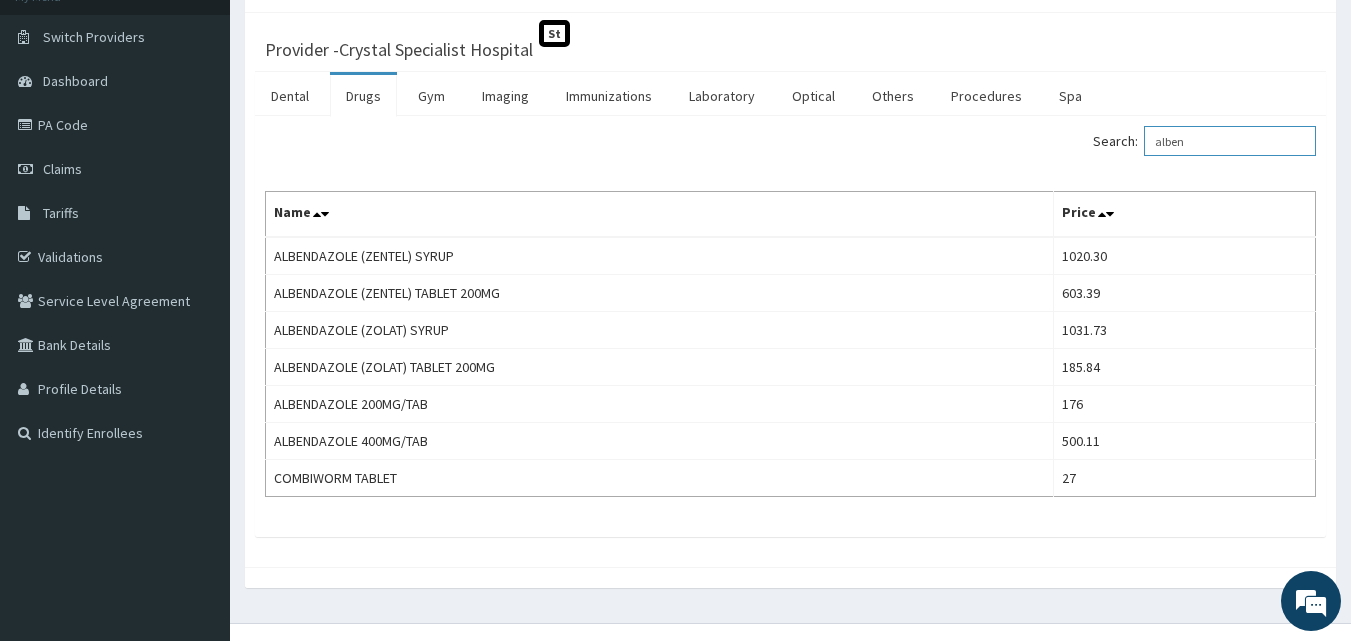 click on "alben" at bounding box center (1230, 141) 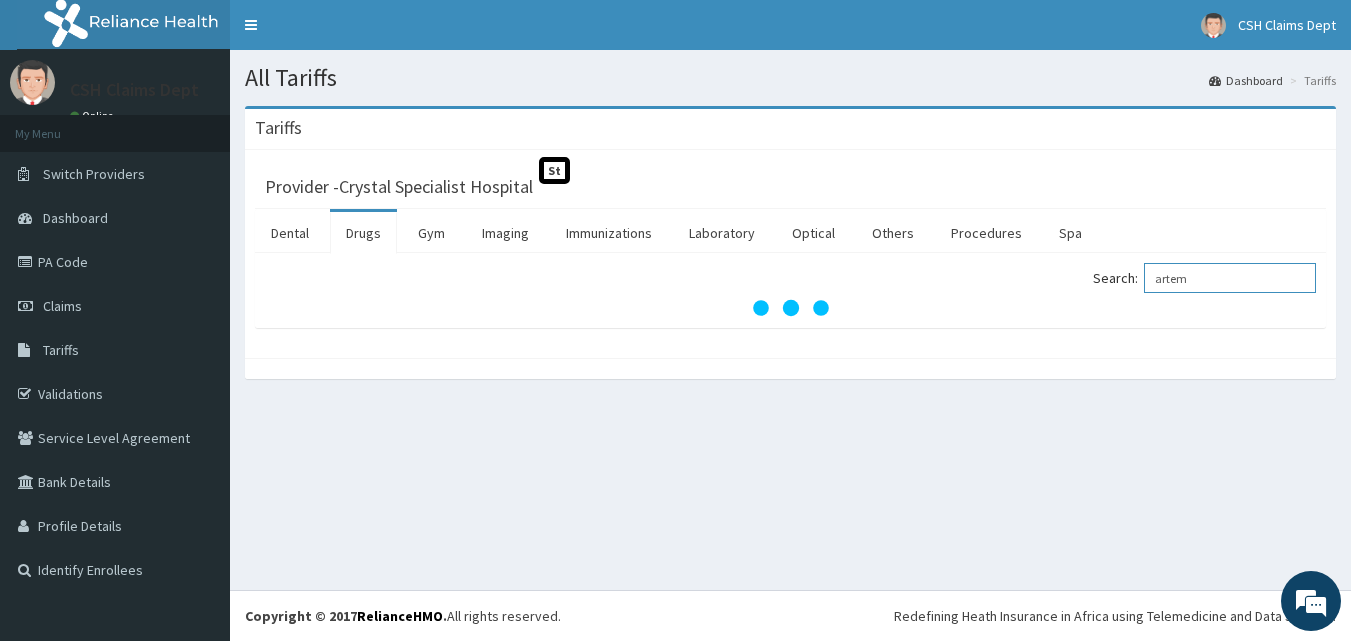 scroll, scrollTop: 0, scrollLeft: 0, axis: both 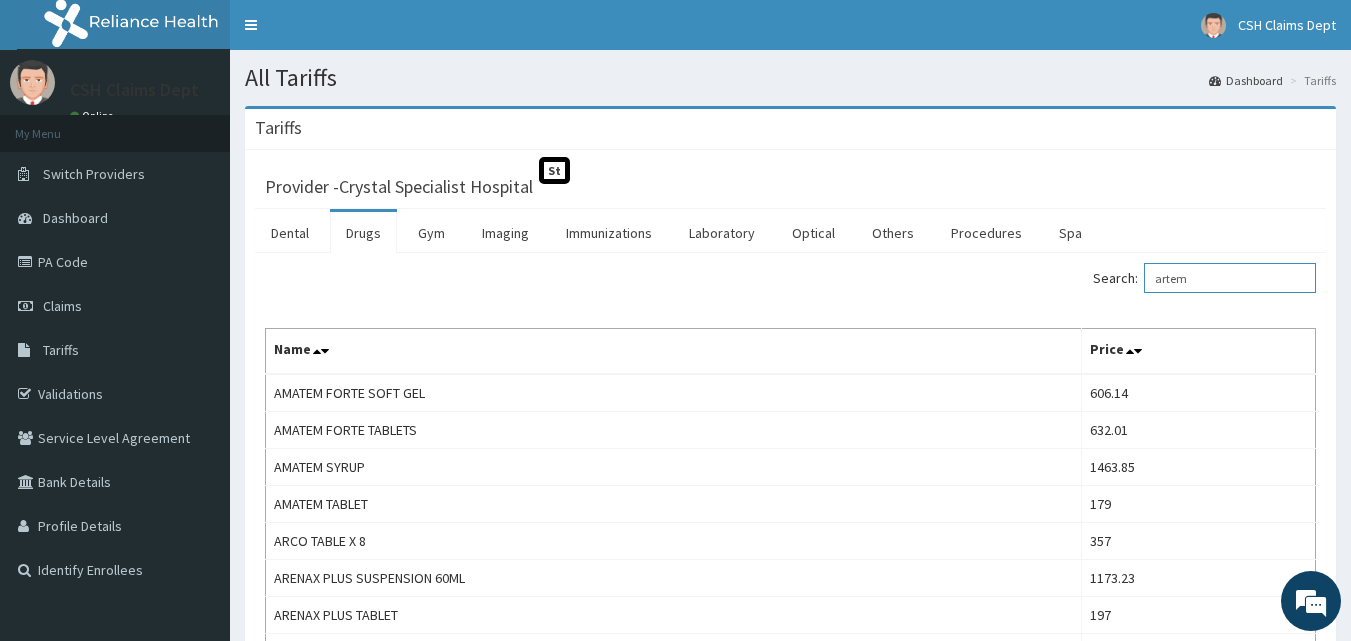 click on "artem" at bounding box center (1230, 278) 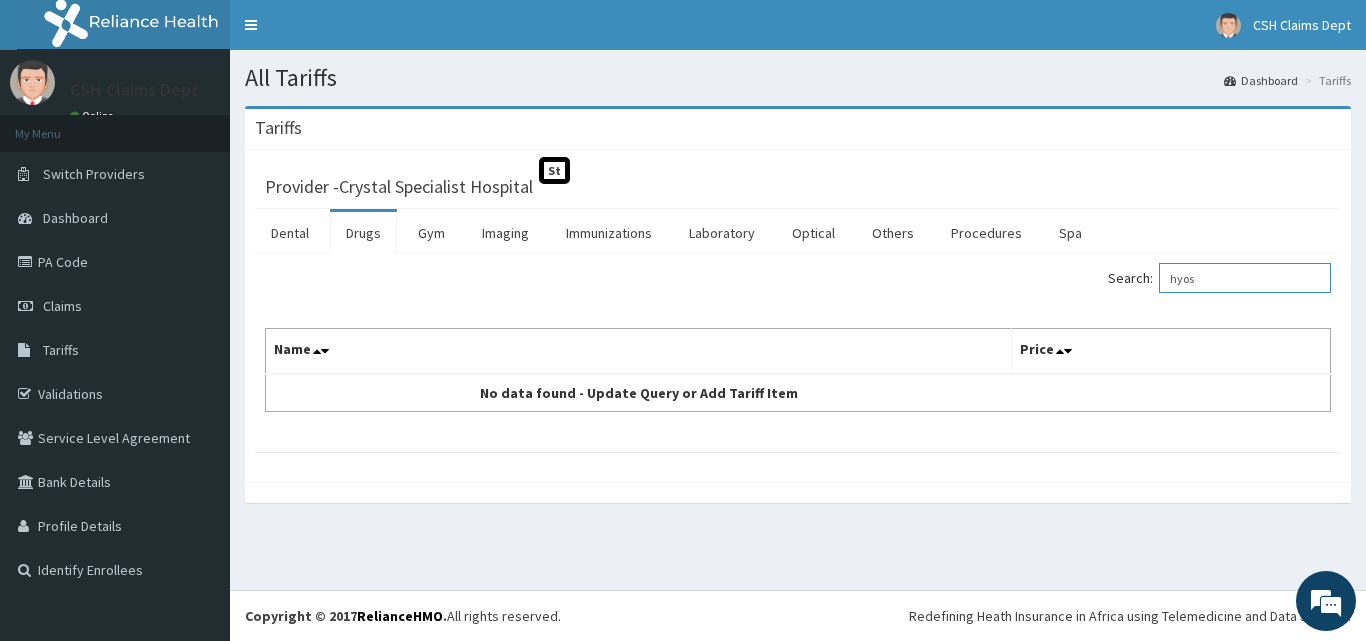 drag, startPoint x: 1230, startPoint y: 280, endPoint x: 1144, endPoint y: 263, distance: 87.66413 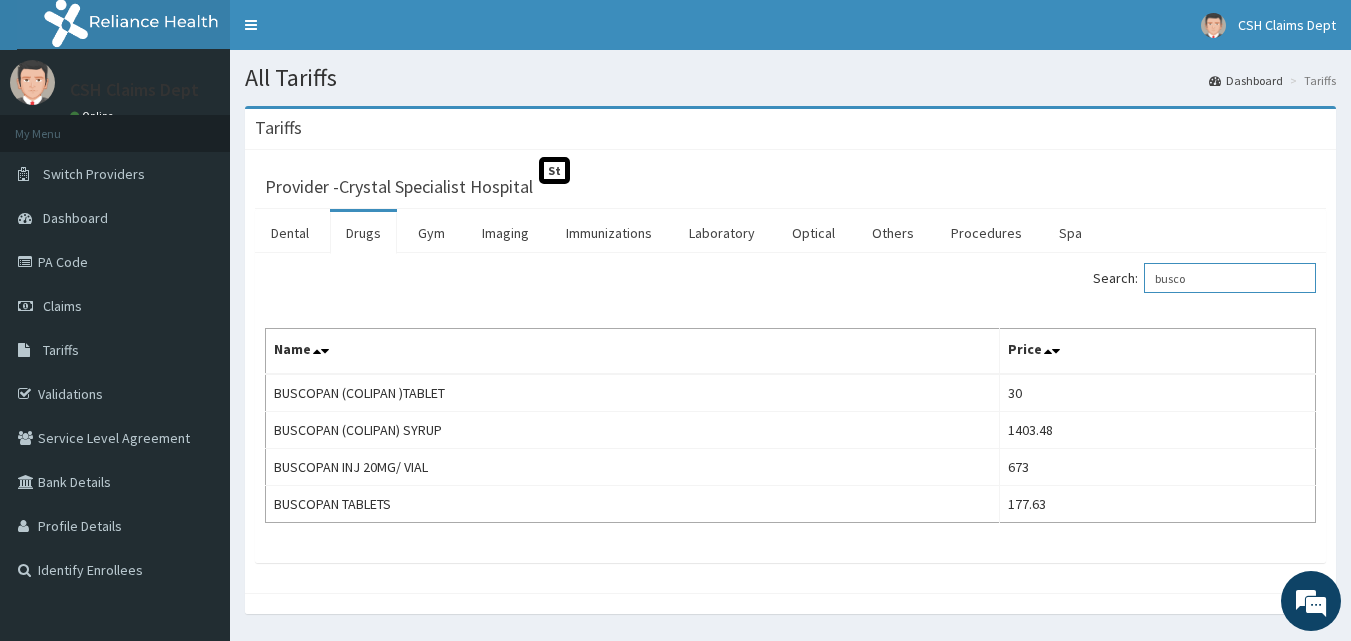 click on "busco" at bounding box center (1230, 278) 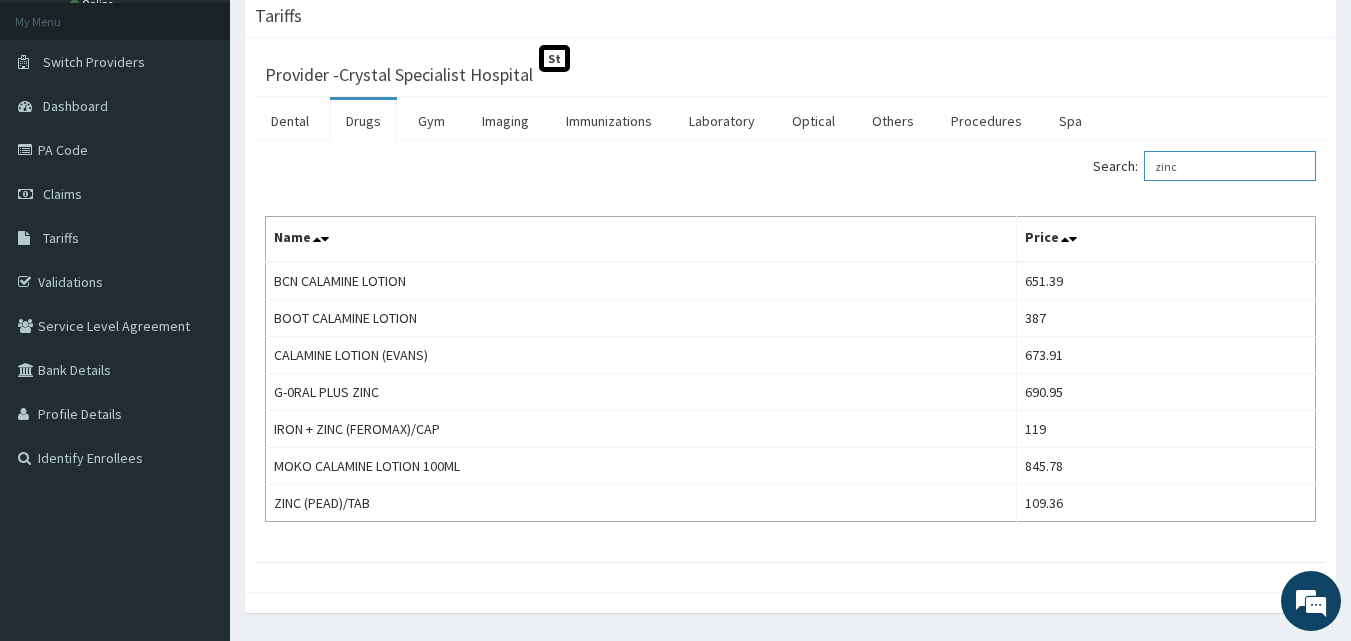 scroll, scrollTop: 170, scrollLeft: 0, axis: vertical 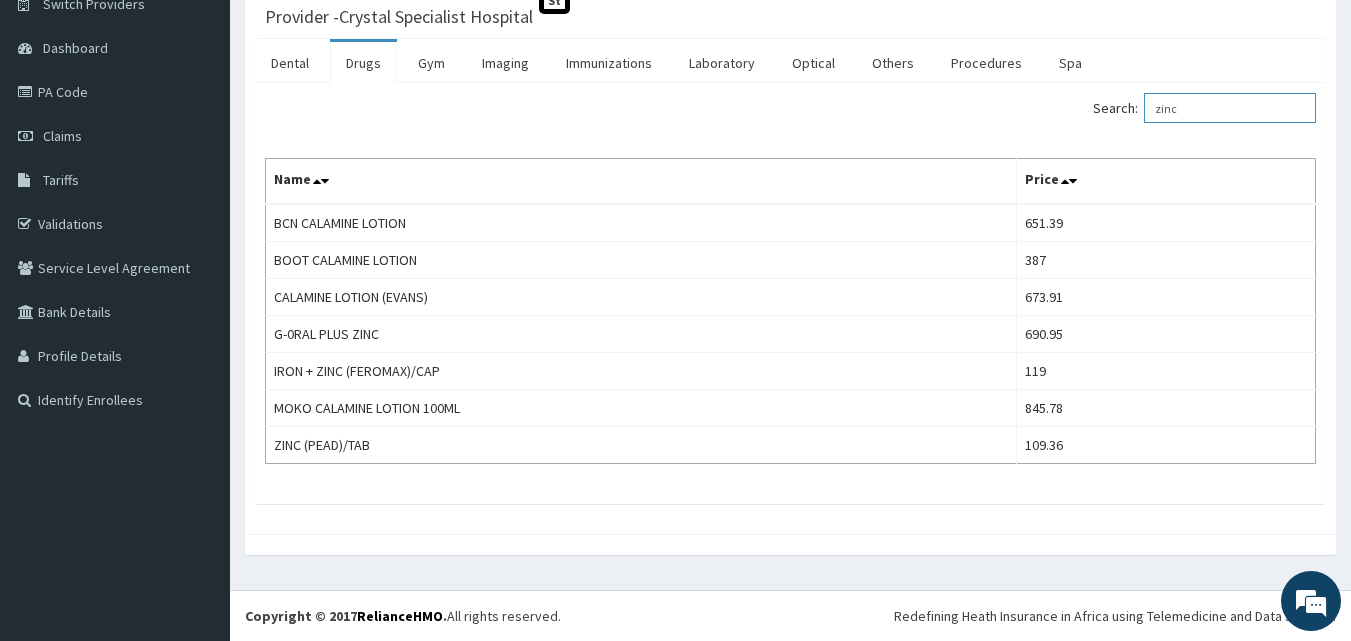 click on "zinc" at bounding box center (1230, 108) 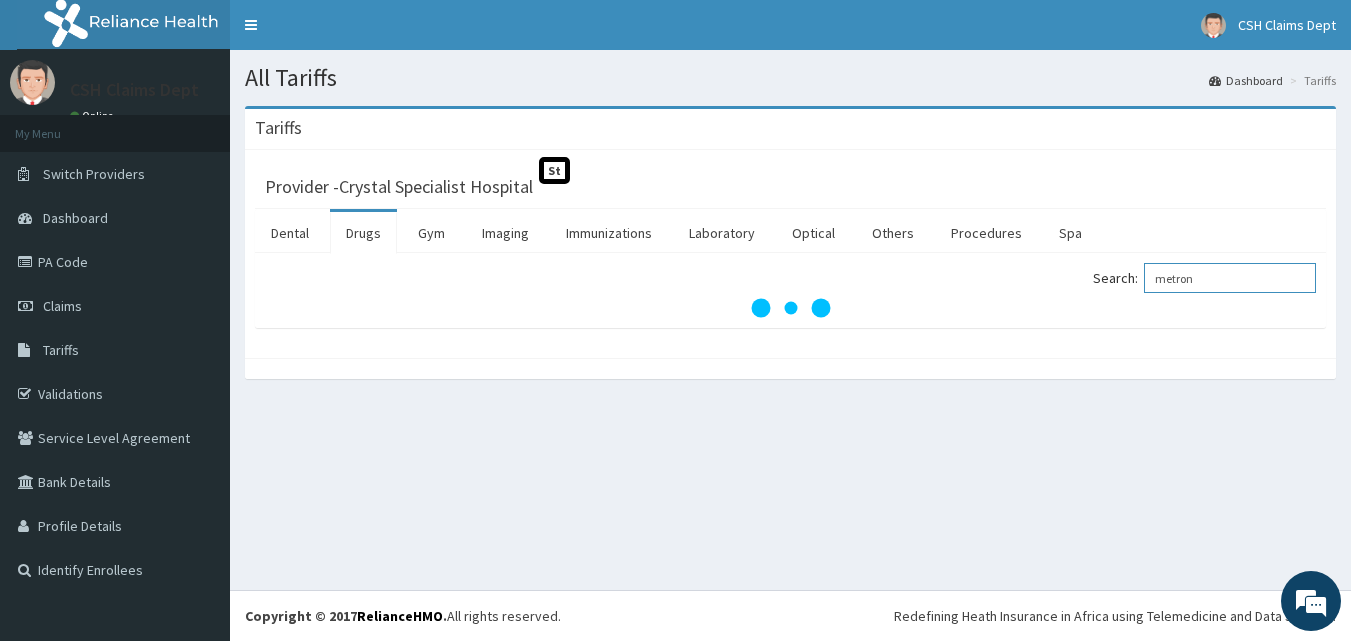 scroll, scrollTop: 0, scrollLeft: 0, axis: both 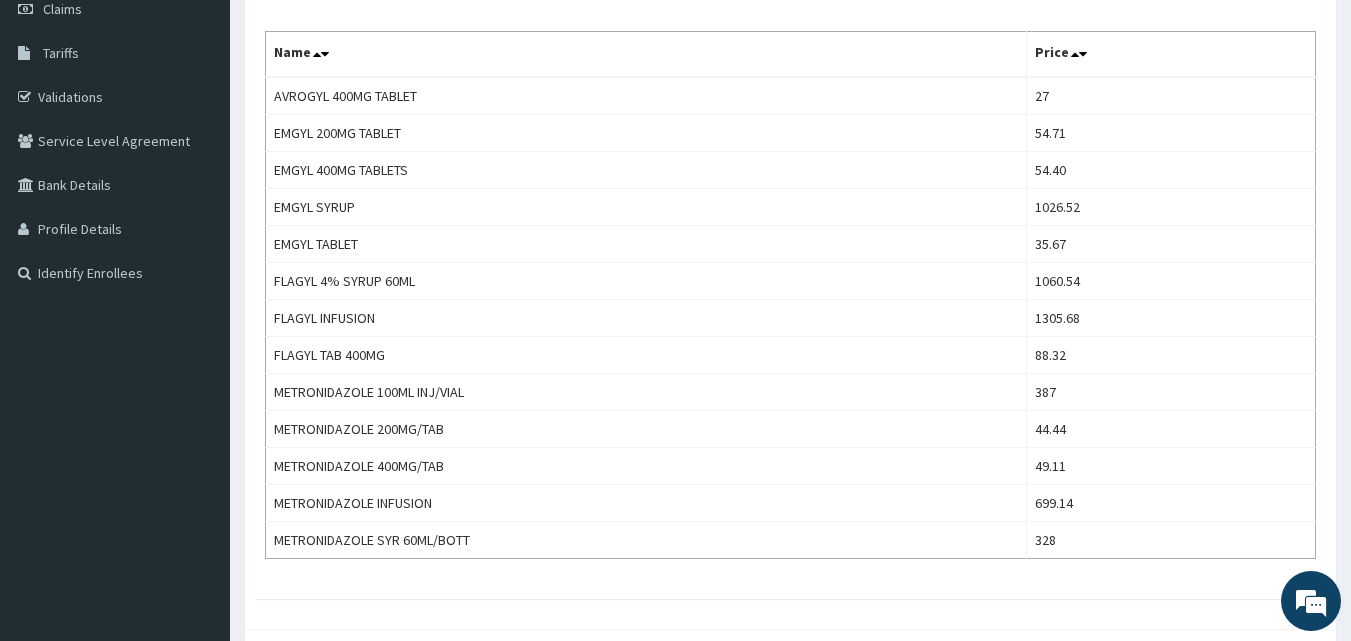 type on "metron" 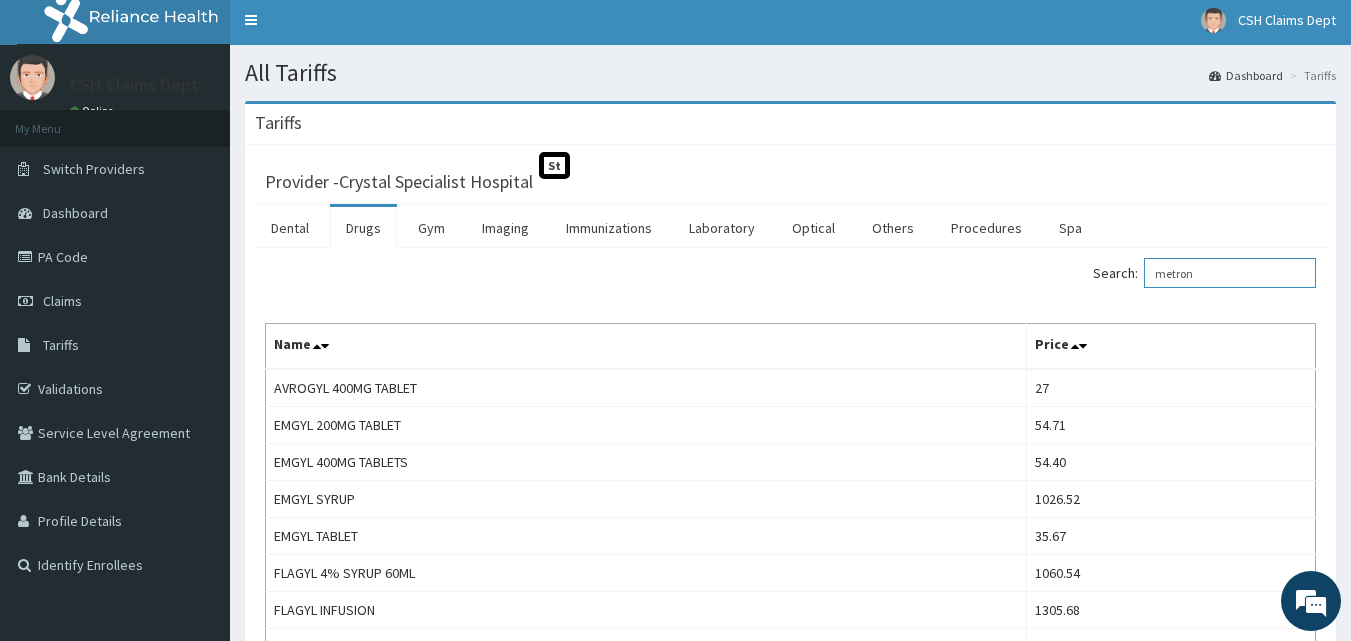 scroll, scrollTop: 0, scrollLeft: 0, axis: both 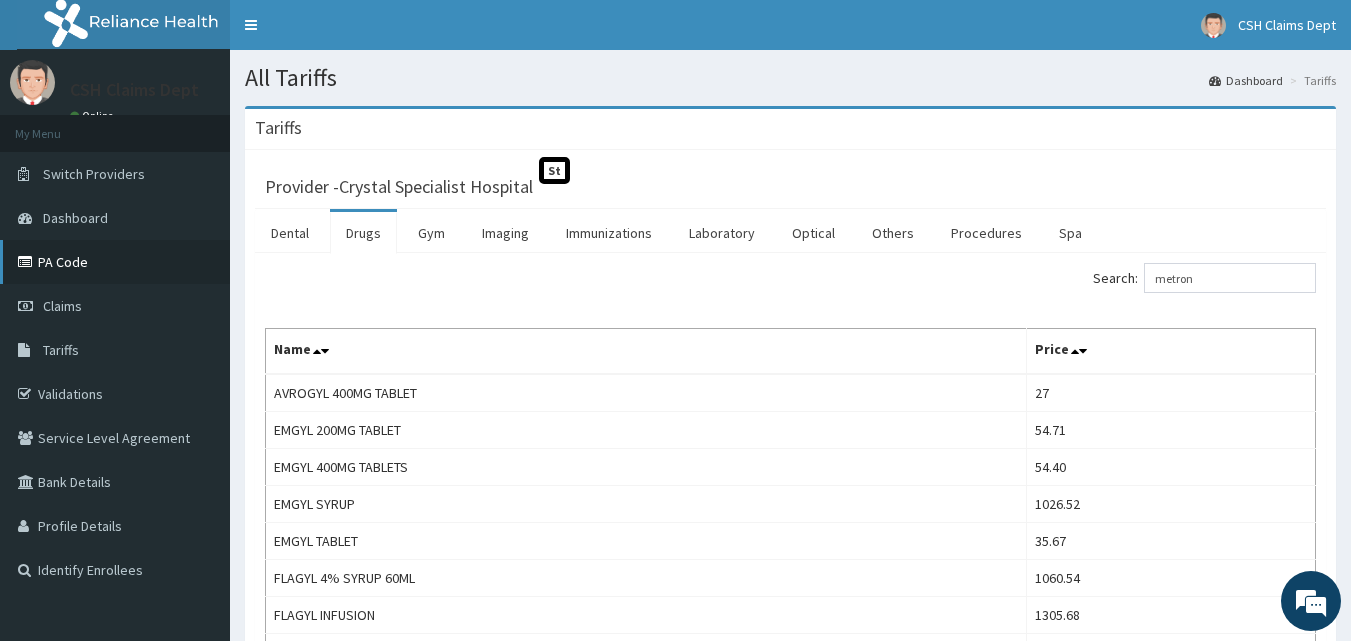 click on "PA Code" at bounding box center (115, 262) 